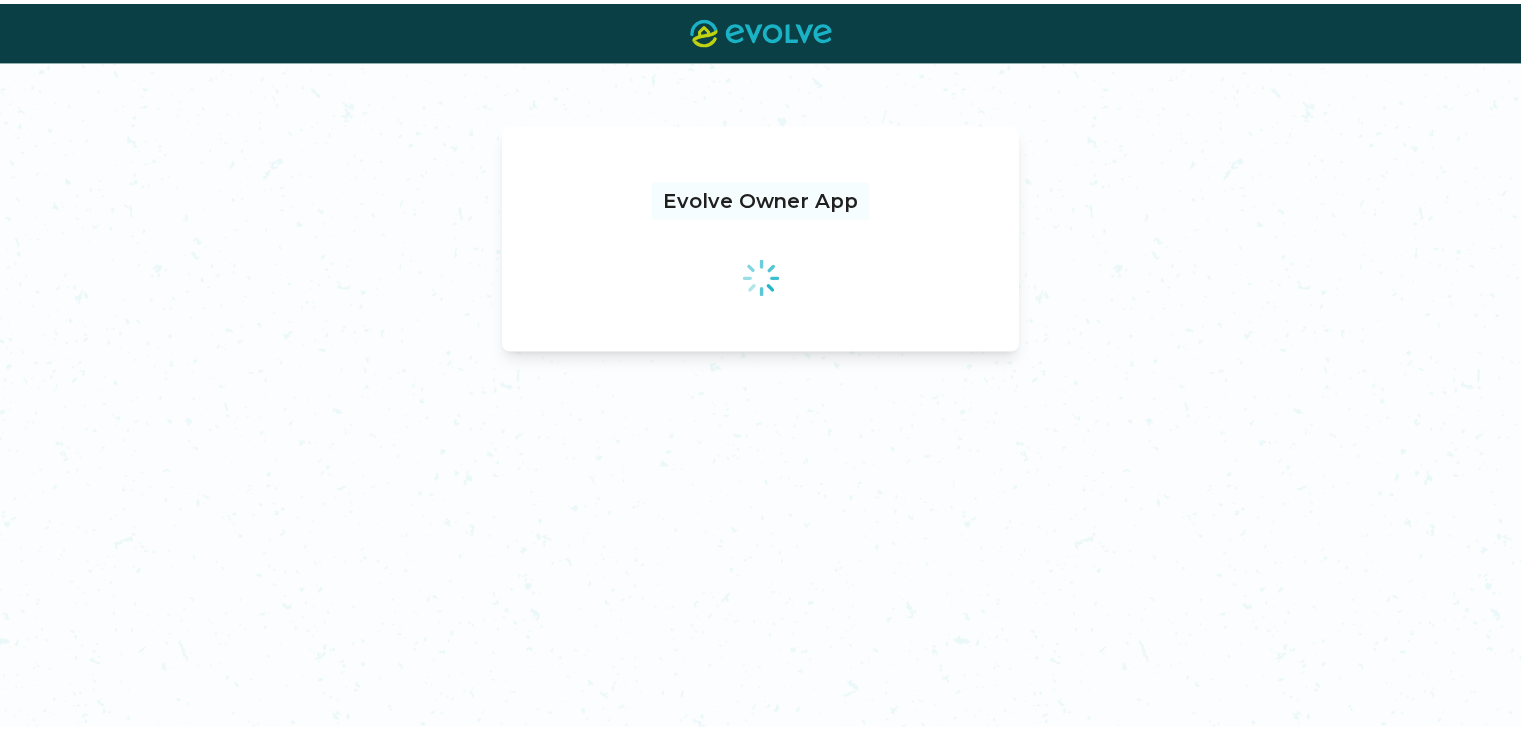 scroll, scrollTop: 0, scrollLeft: 0, axis: both 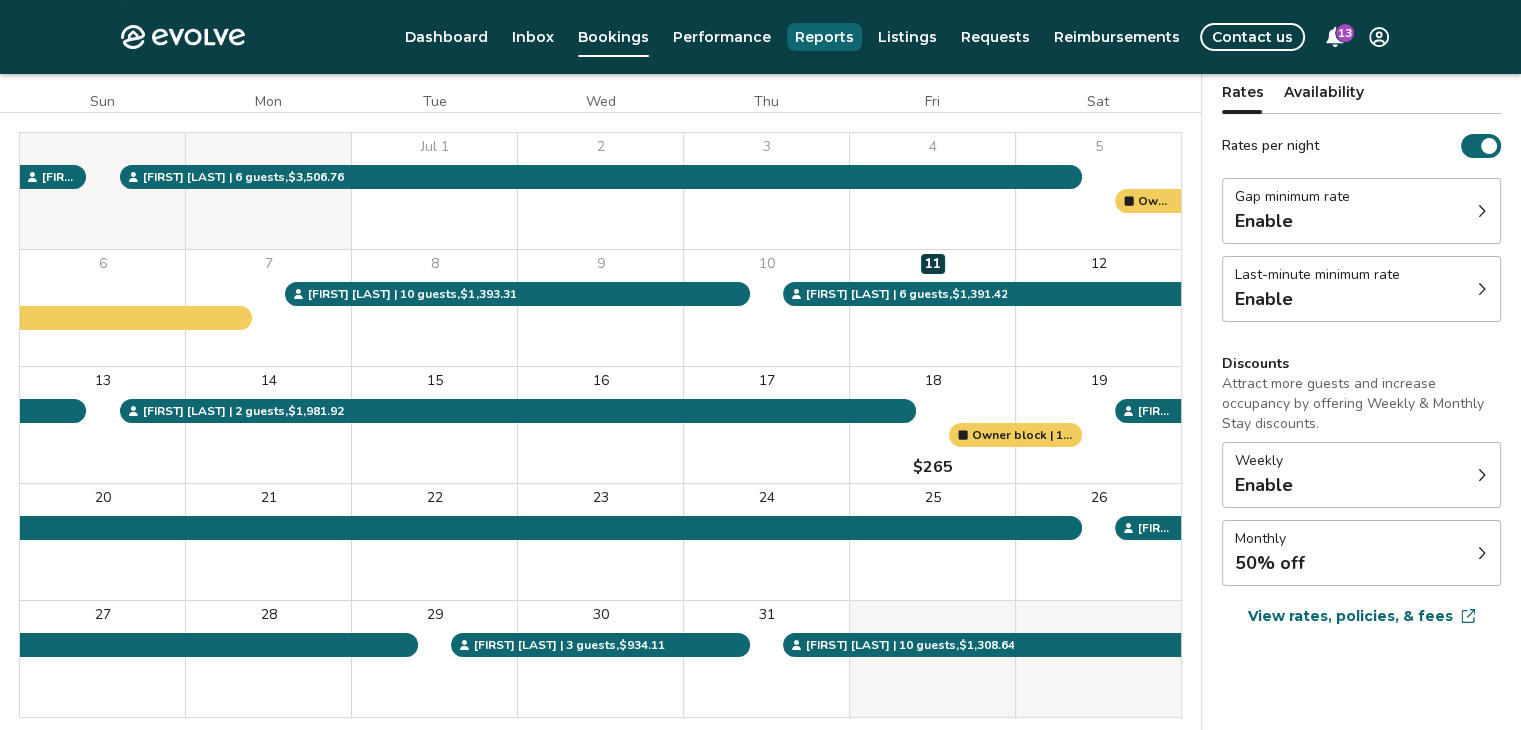 click on "Reports" at bounding box center (824, 37) 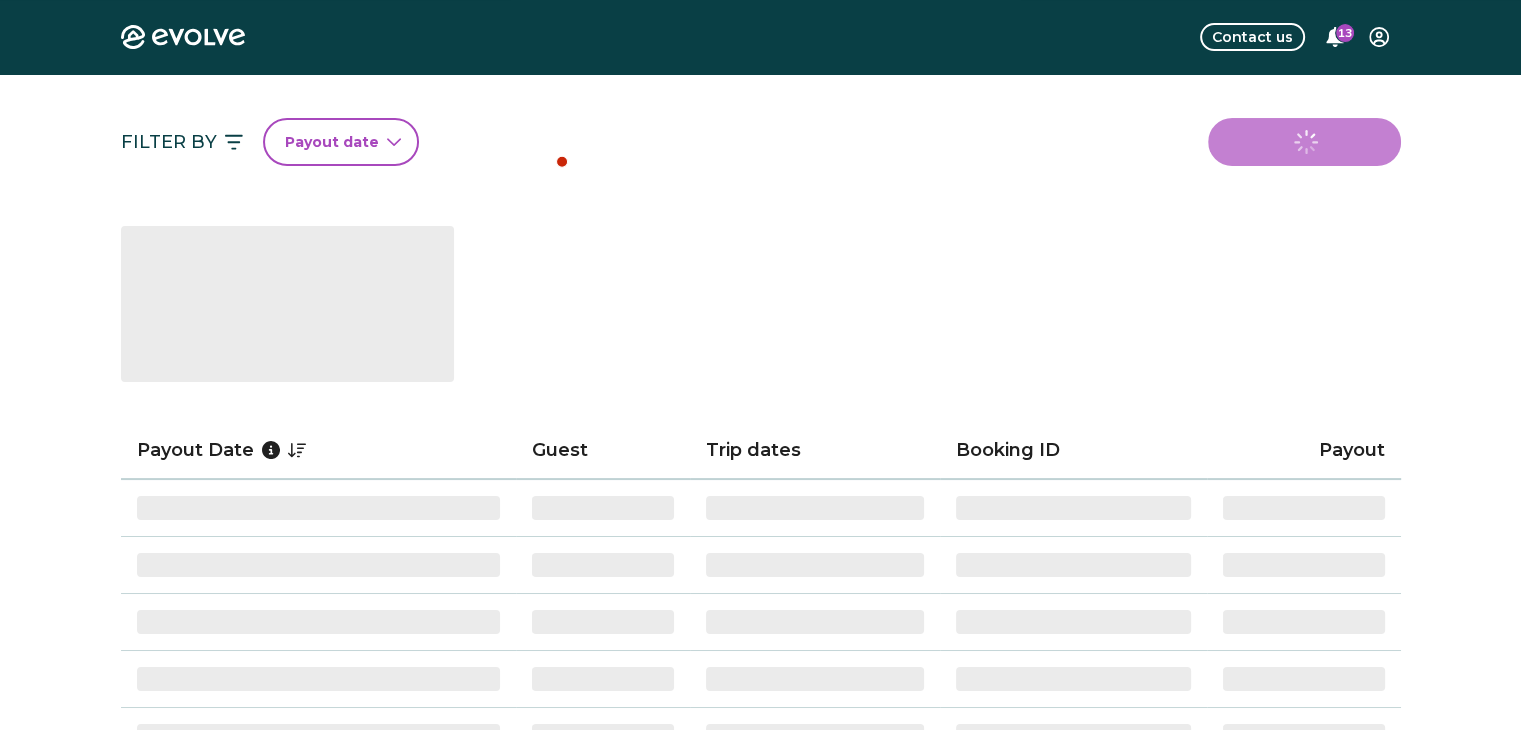 scroll, scrollTop: 0, scrollLeft: 0, axis: both 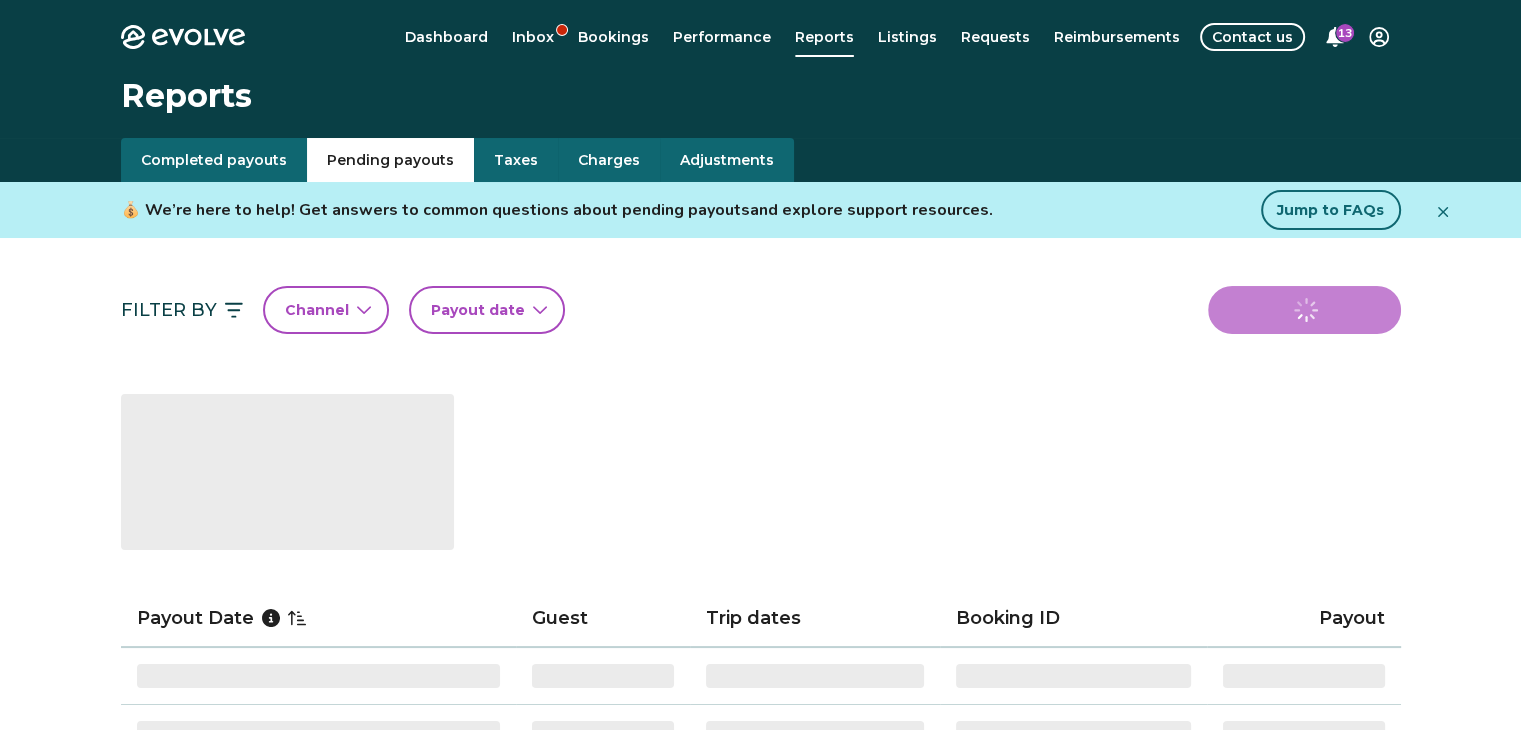 click on "Pending payouts" at bounding box center (390, 160) 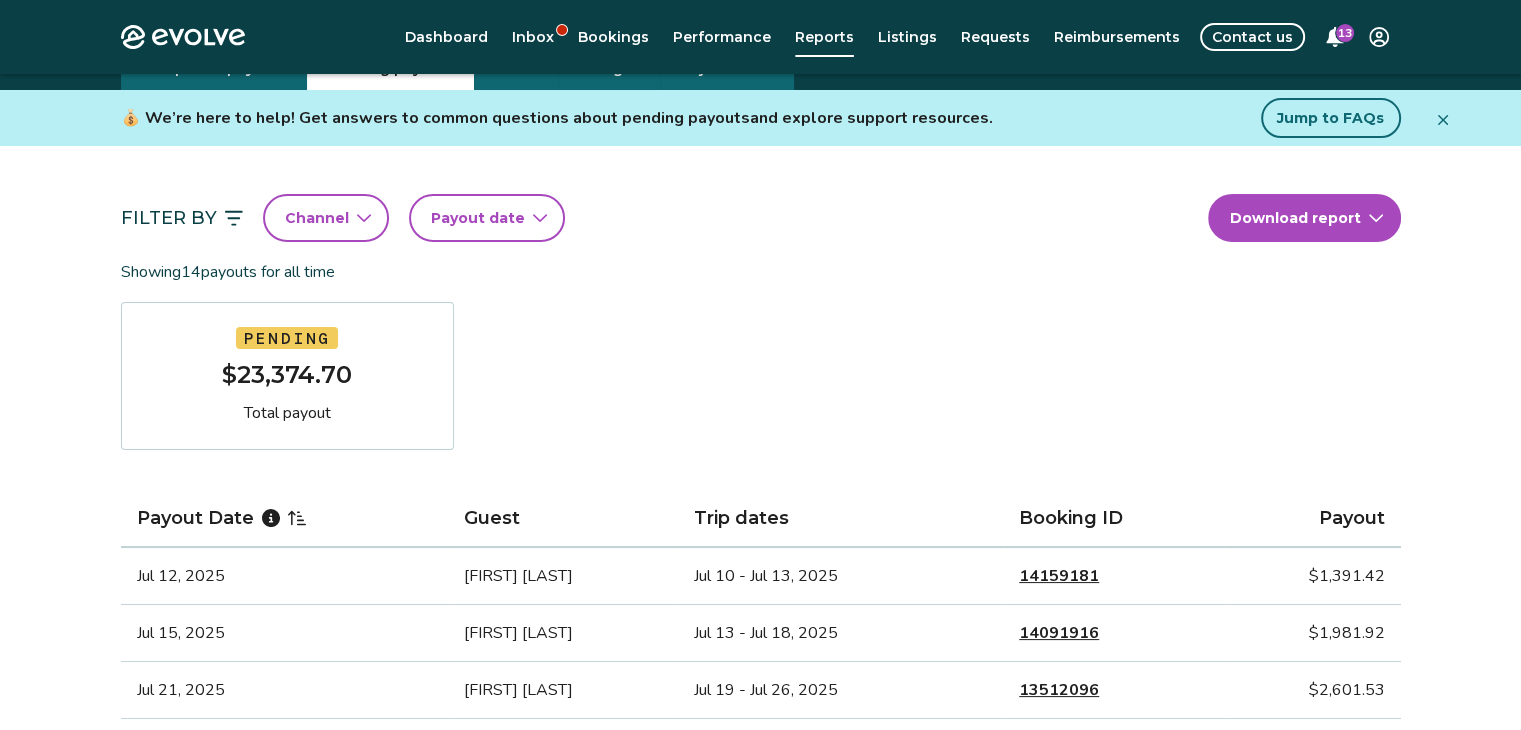 scroll, scrollTop: 92, scrollLeft: 0, axis: vertical 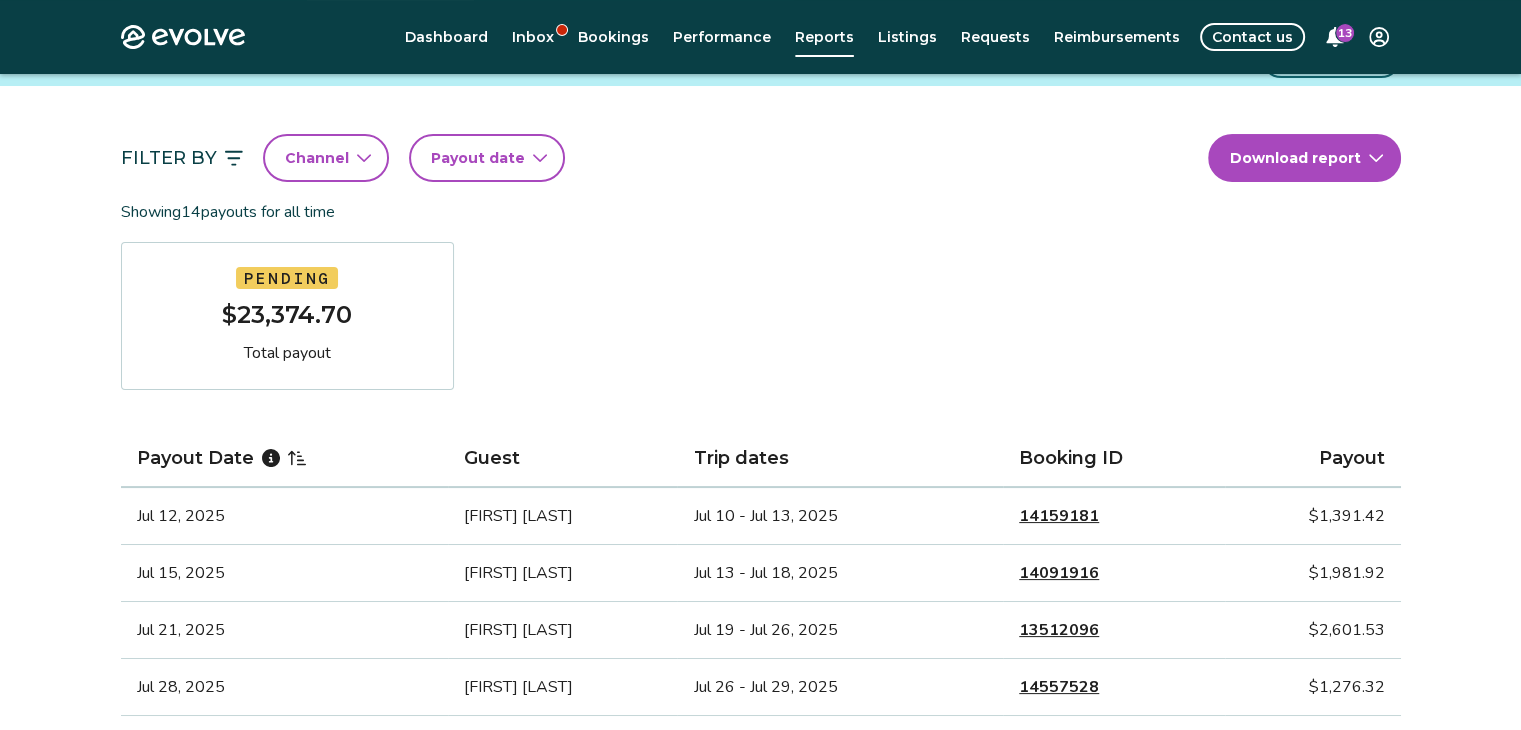click on "Payout Date Guest Trip dates Booking ID Payout Jul 12, 2025 [FIRST] [LAST] Jul 10 - Jul 13, 2025 14159181 $1,391.42 Jul 15, 2025 [FIRST] [LAST] Jul 13 - Jul 18, 2025 14091916 $1,981.92 Jul 21, 2025 [FIRST] [LAST] Jul 19 - Jul 26, 2025 13512096 $2,601.53 Jul 28, 2025 [FIRST] [LAST] Jul 26 - Jul 29, 2025 14557528 $1,276.32 Jul 31, 2025 [FIRST] [LAST] Jul 29 - Jul 31, 2025 14592871 $934.11 Aug 2, 2025 [FIRST] [LAST] Jul 31 - Aug 3, 2025 13962402 $1,308.64 Aug 6, 2025 [FIRST] [LAST] Aug 4 - Aug 8, 2025 13636543 $1,914.48 Aug 10, 2025 [FIRST] [LAST] Aug 8 - Aug 11, 2025 13704986 $1,869.63 Aug 16, 2025 [FIRST] [LAST] Aug 14 - Aug 16, 2025 14764954 $1,020.53 Aug 18, 2025 [FIRST] [LAST] Aug 16 - Aug 21, 2025 14172723 $1,919.72 Aug 23, 2025 [FIRST] [LAST] Aug 21 - Aug 25, 2025 14156468 $1,582.70 Aug 27, 2025 [FIRST] [LAST] Aug 25 - Aug 28, 2025 14108259 $1,171.57 Aug 31, 2025" at bounding box center (761, 710) 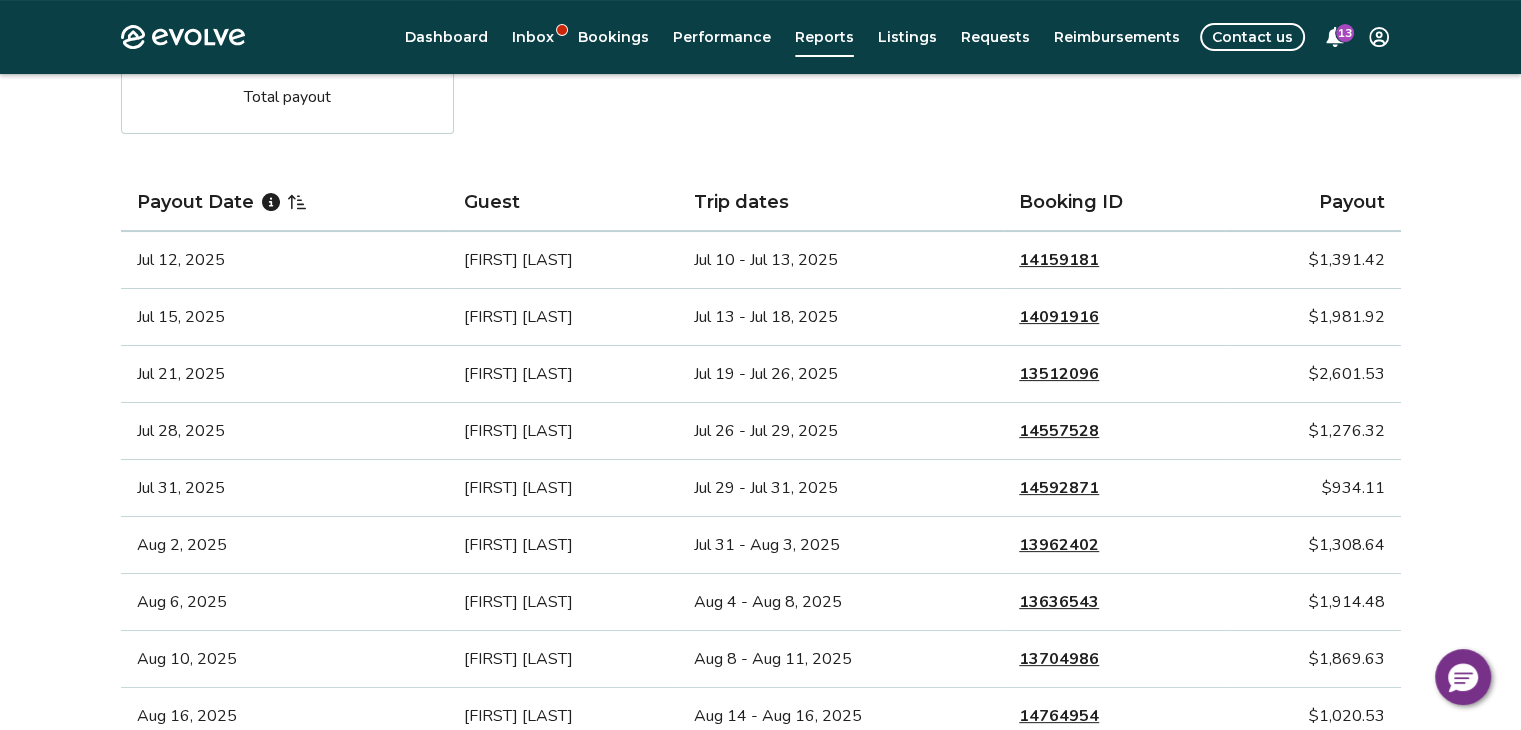 scroll, scrollTop: 384, scrollLeft: 0, axis: vertical 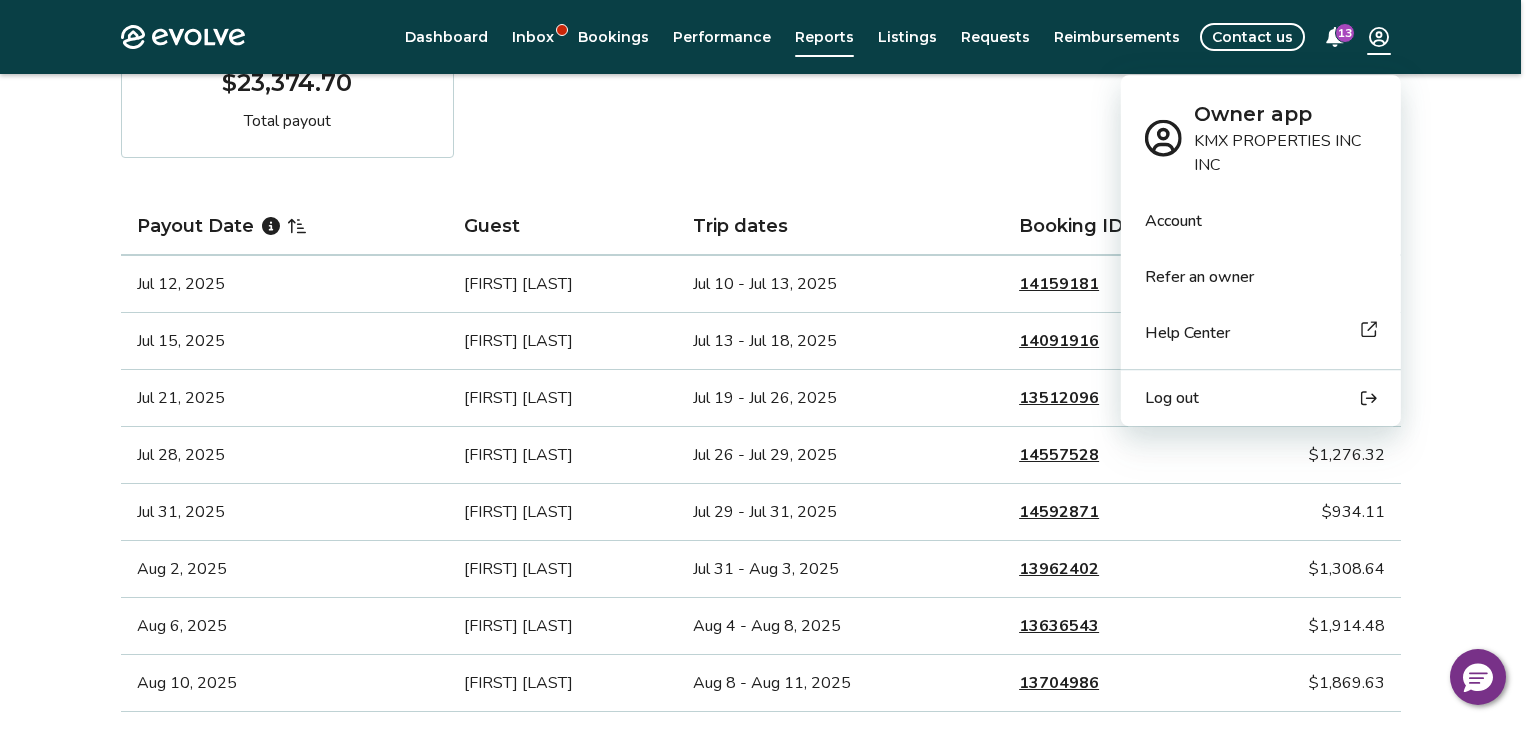 click on "Payout Date Guest Trip dates Booking ID Payout Jul 12, 2025 [FIRST] [LAST] Jul 10 - Jul 13, 2025 14159181 $1,391.42 Jul 15, 2025 [FIRST] [LAST] Jul 13 - Jul 18, 2025 14091916 $1,981.92 Jul 21, 2025 [FIRST] [LAST] Jul 19 - Jul 26, 2025 13512096 $2,601.53 Jul 28, 2025 [FIRST] [LAST] Jul 26 - Jul 29, 2025 14557528 $1,276.32 Jul 31, 2025 [FIRST] [LAST] Jul 29 - Jul 31, 2025 14592871 $934.11 Aug 2, 2025 [FIRST] [LAST] Jul 31 - Aug 3, 2025 13962402 $1,308.64 Aug 6, 2025 [FIRST] [LAST] Aug 4 - Aug 8, 2025 13636543 $1,914.48 Aug 10, 2025 [FIRST] [LAST] Aug 8 - Aug 11, 2025 13704986 $1,869.63" at bounding box center (768, 706) 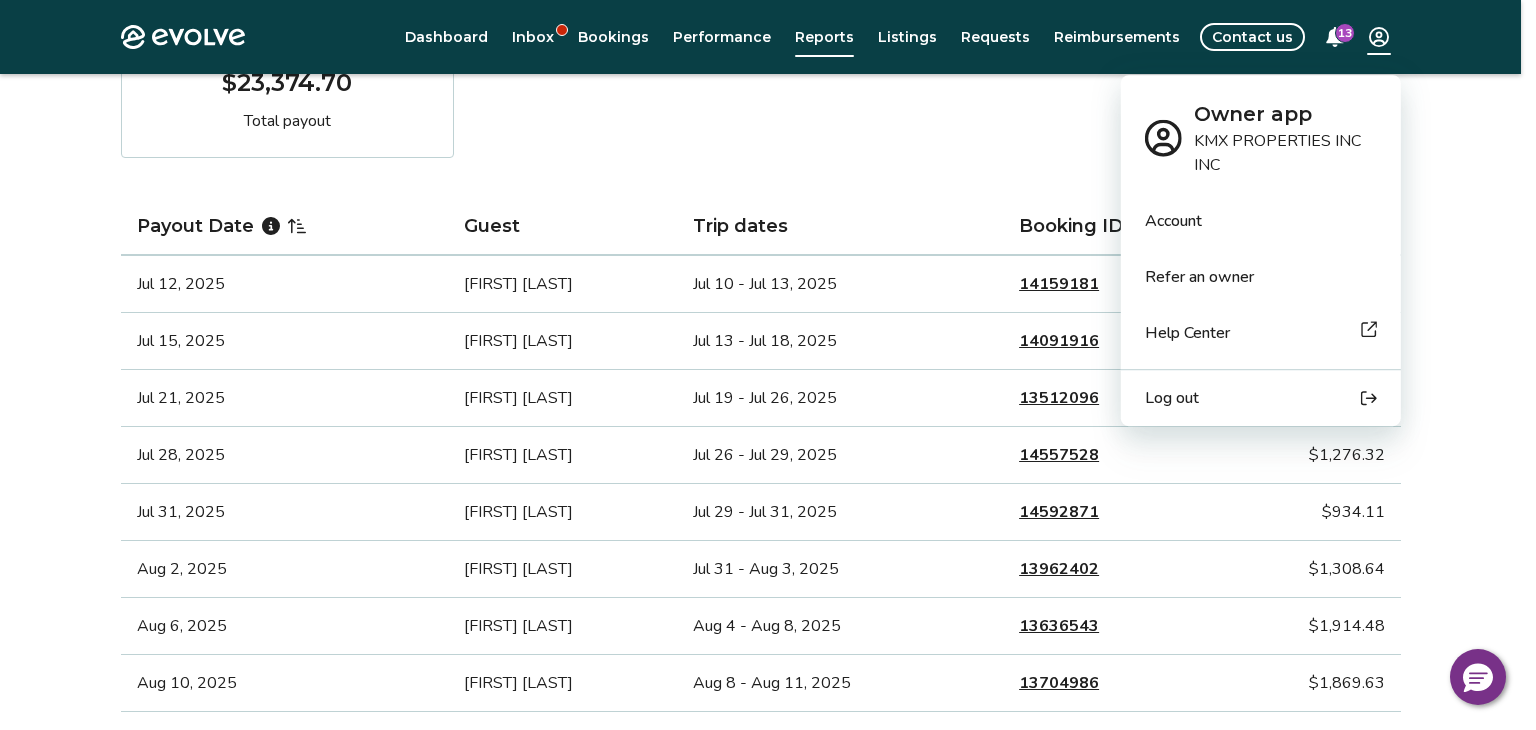 click on "Log out" at bounding box center [1172, 398] 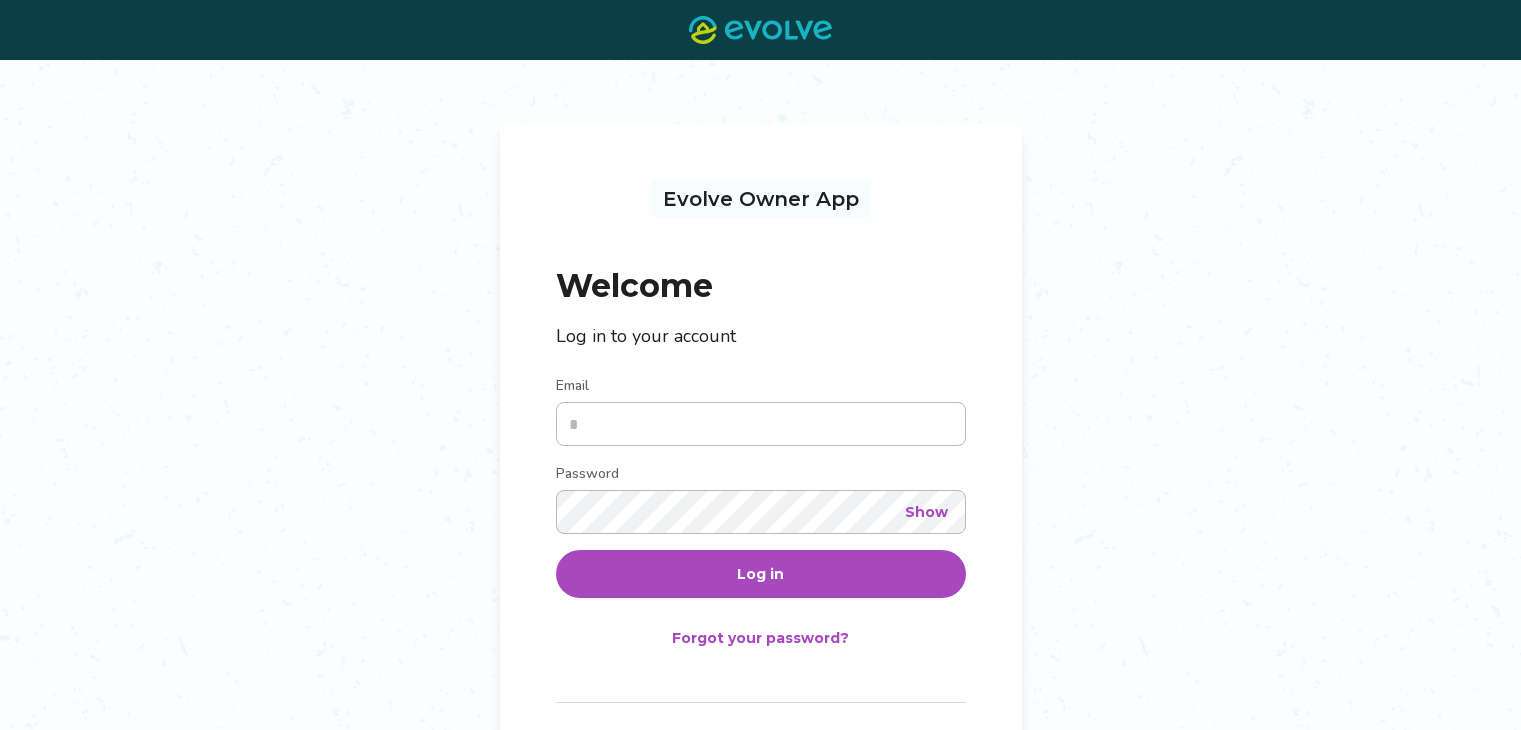 scroll, scrollTop: 0, scrollLeft: 0, axis: both 